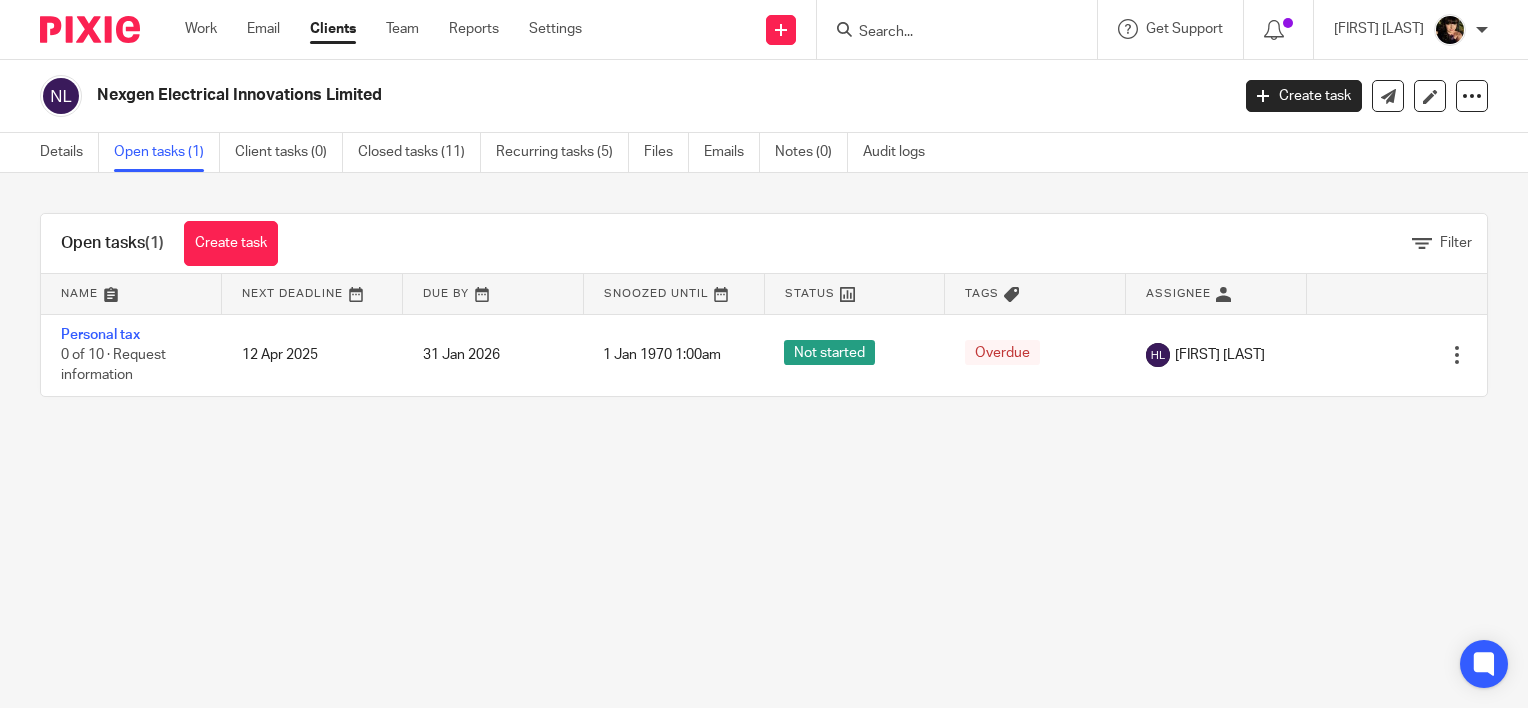 scroll, scrollTop: 0, scrollLeft: 0, axis: both 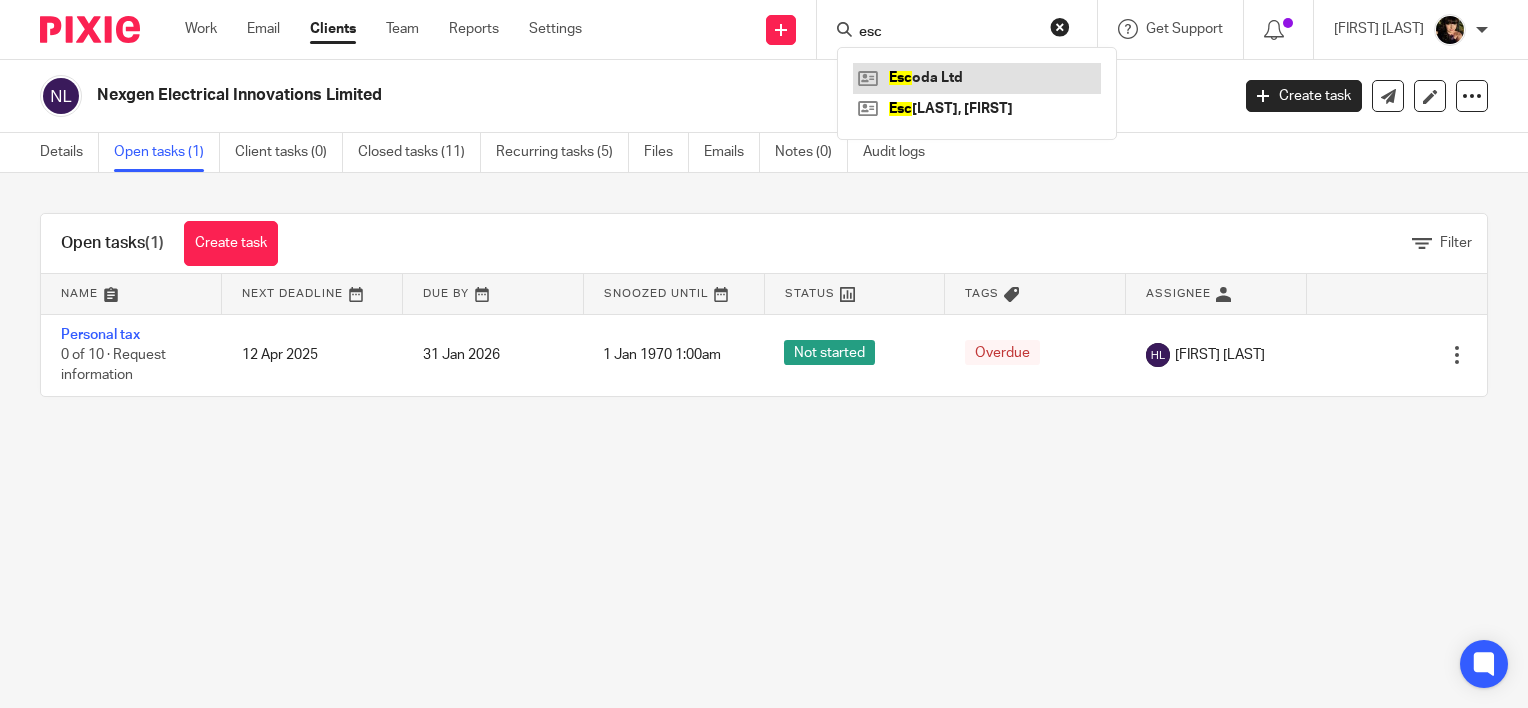type on "esc" 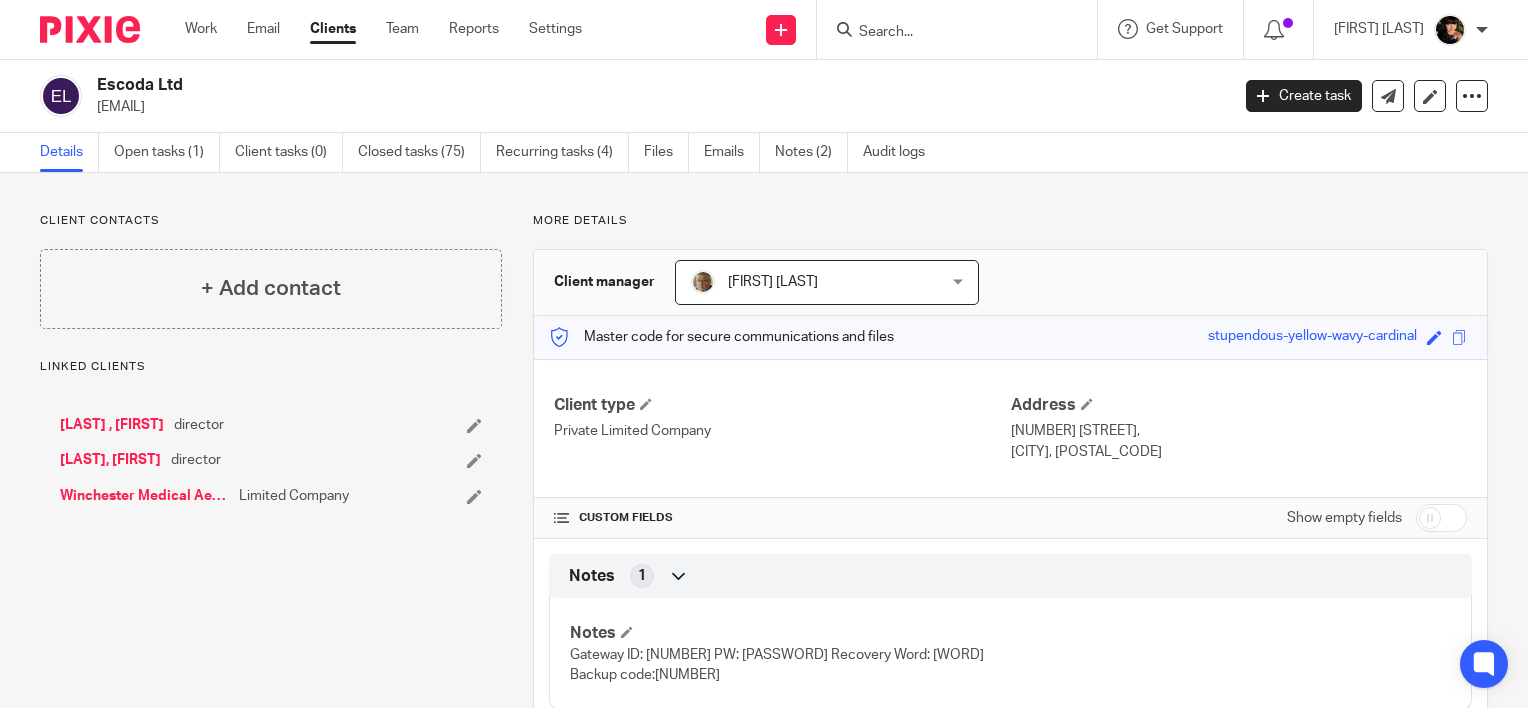scroll, scrollTop: 0, scrollLeft: 0, axis: both 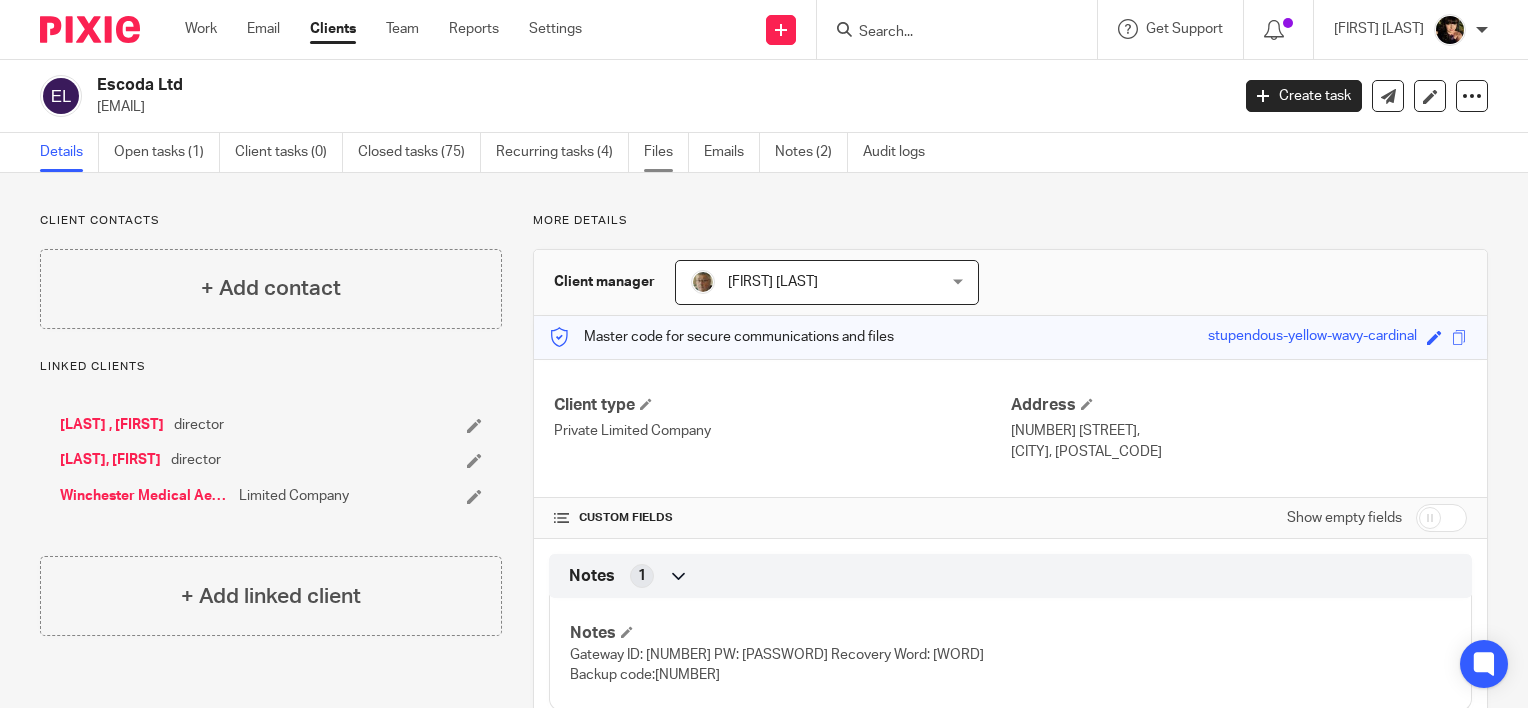 click on "Files" at bounding box center (666, 152) 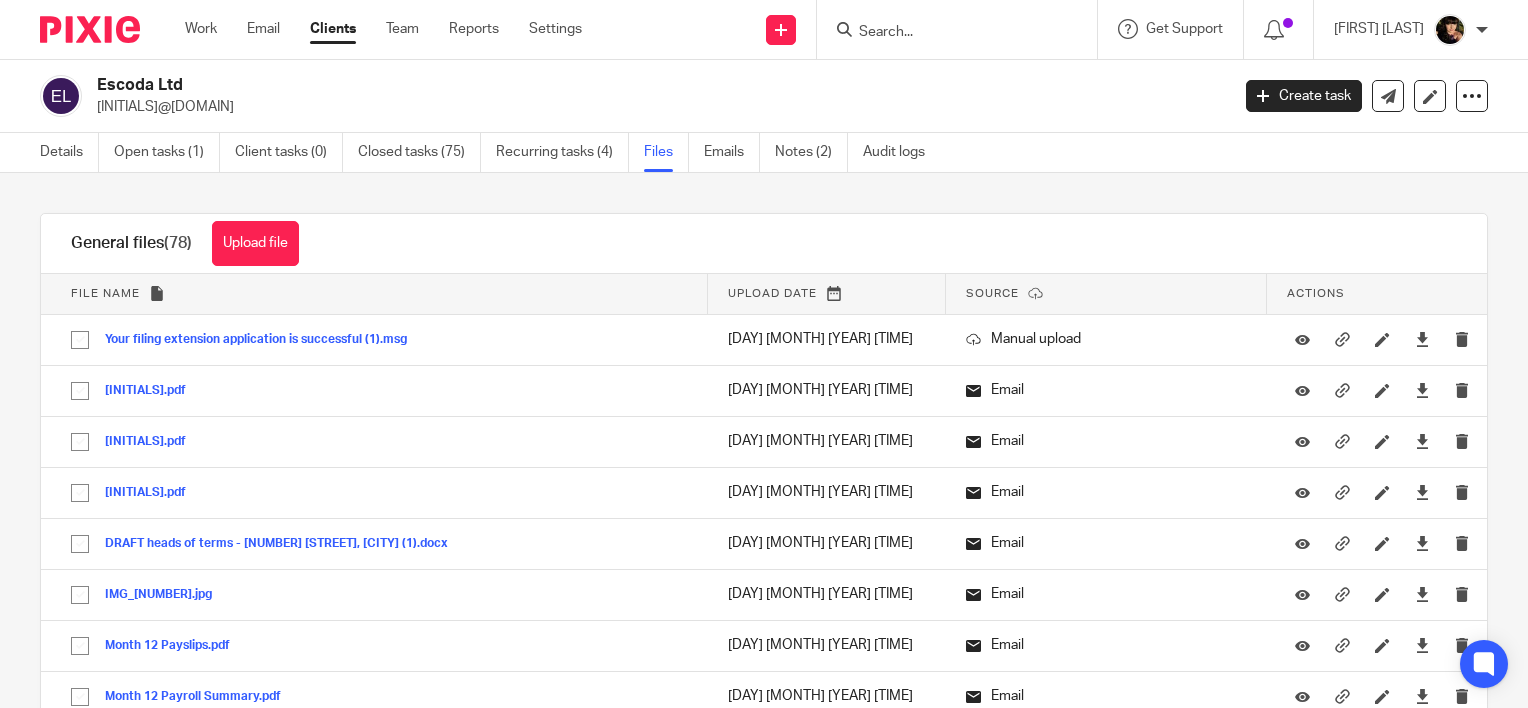 scroll, scrollTop: 0, scrollLeft: 0, axis: both 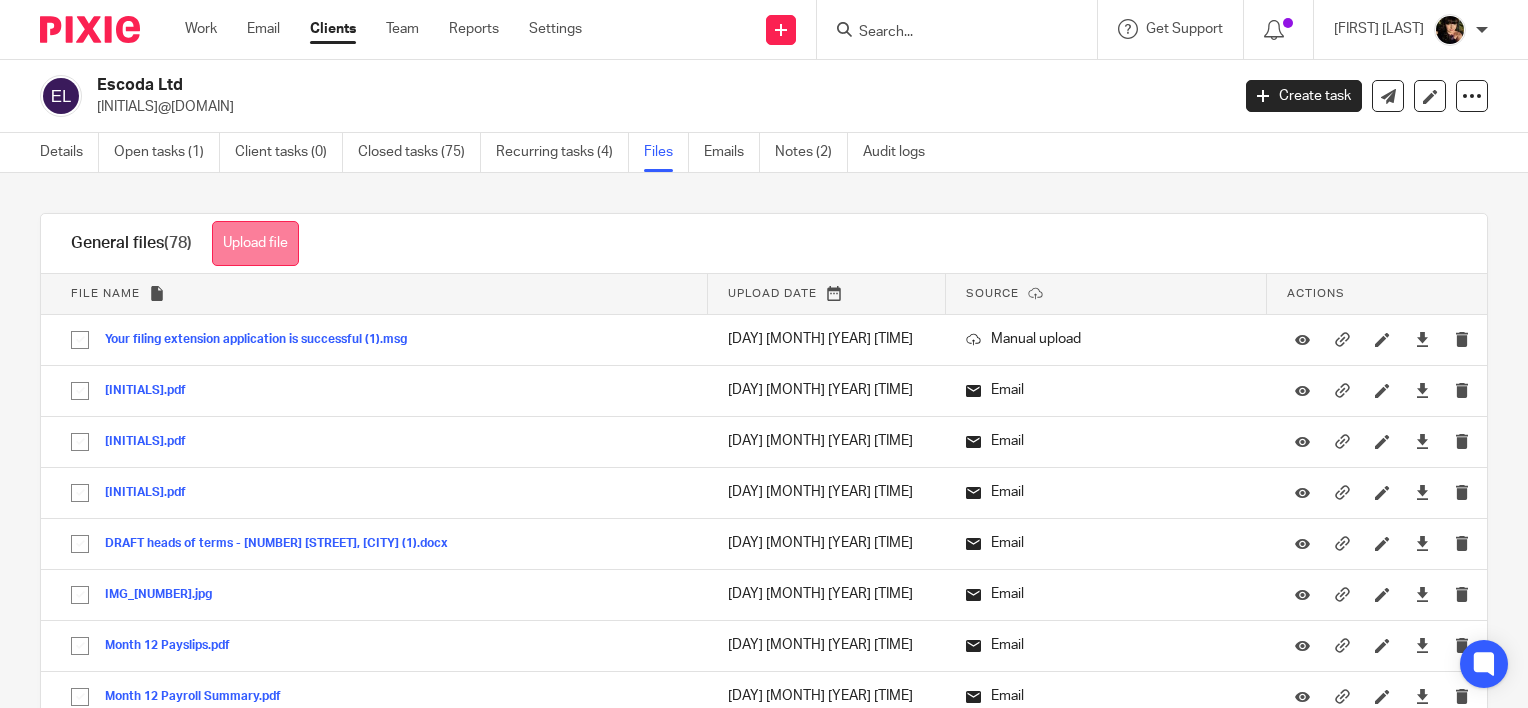 click on "Upload file" at bounding box center [255, 243] 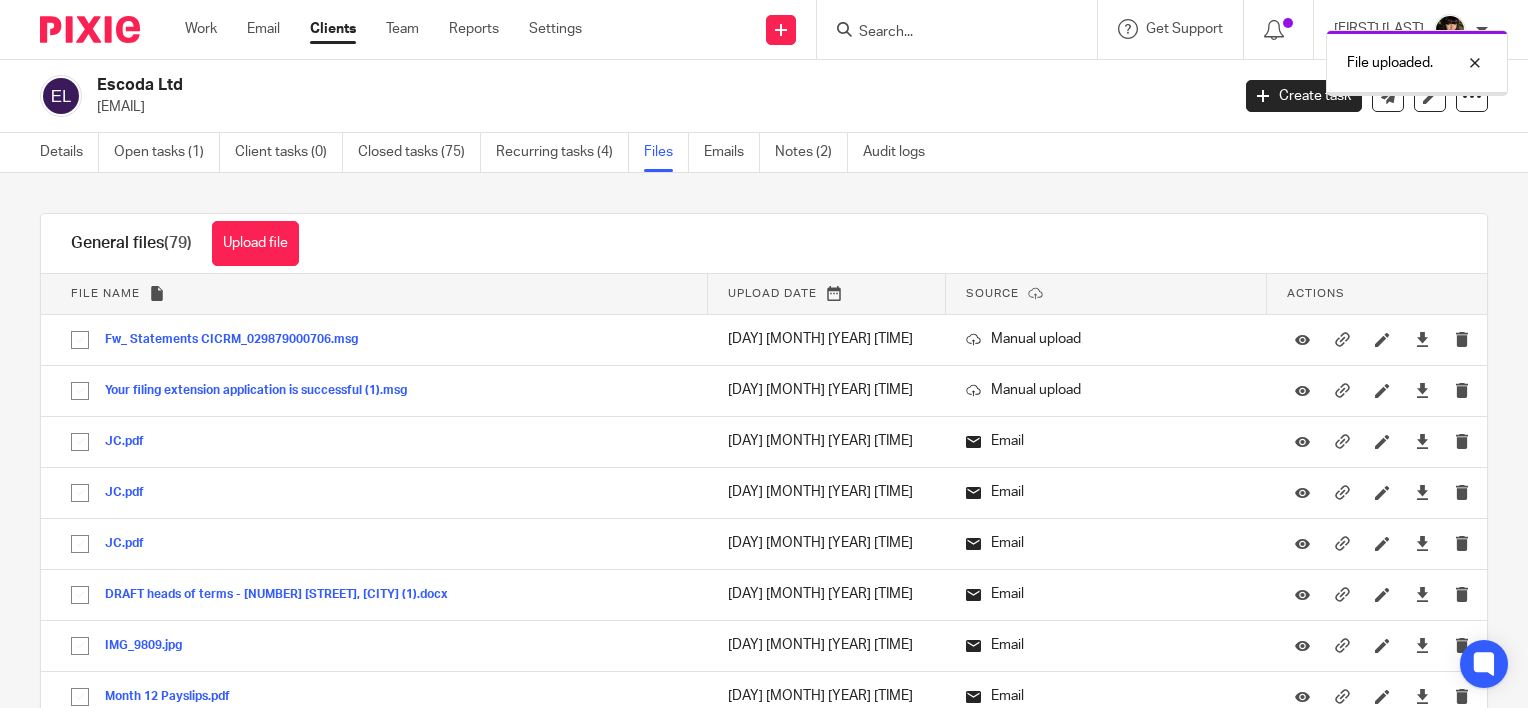 scroll, scrollTop: 0, scrollLeft: 0, axis: both 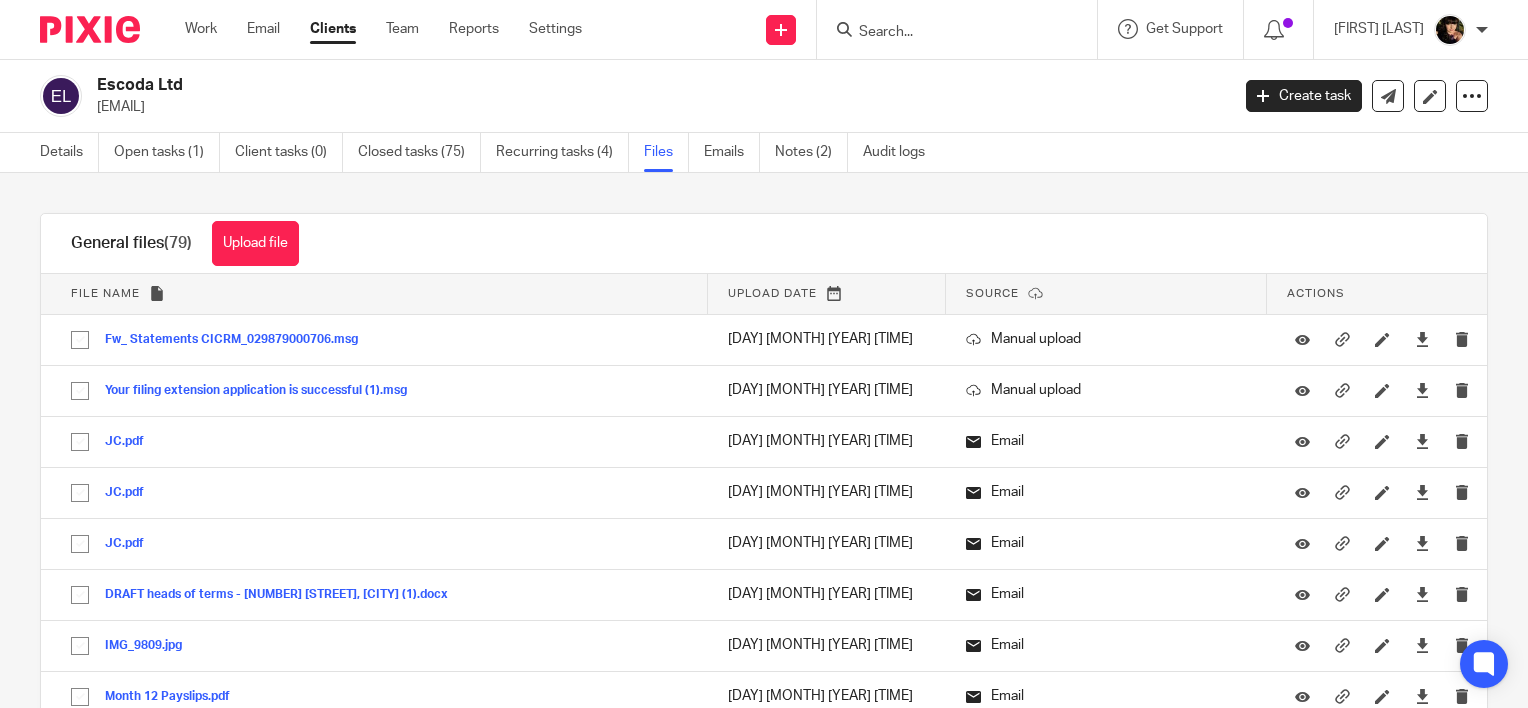 click at bounding box center (947, 33) 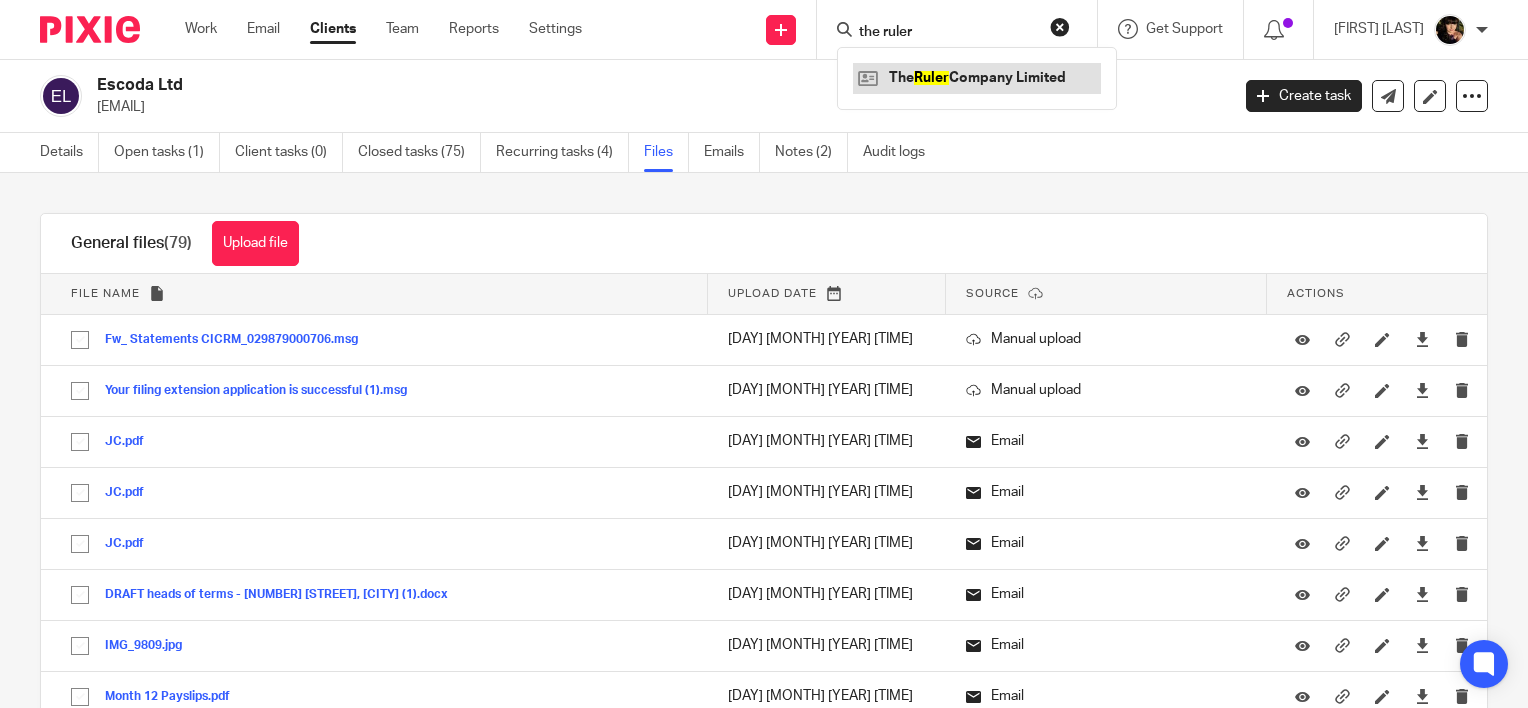 type on "the ruler" 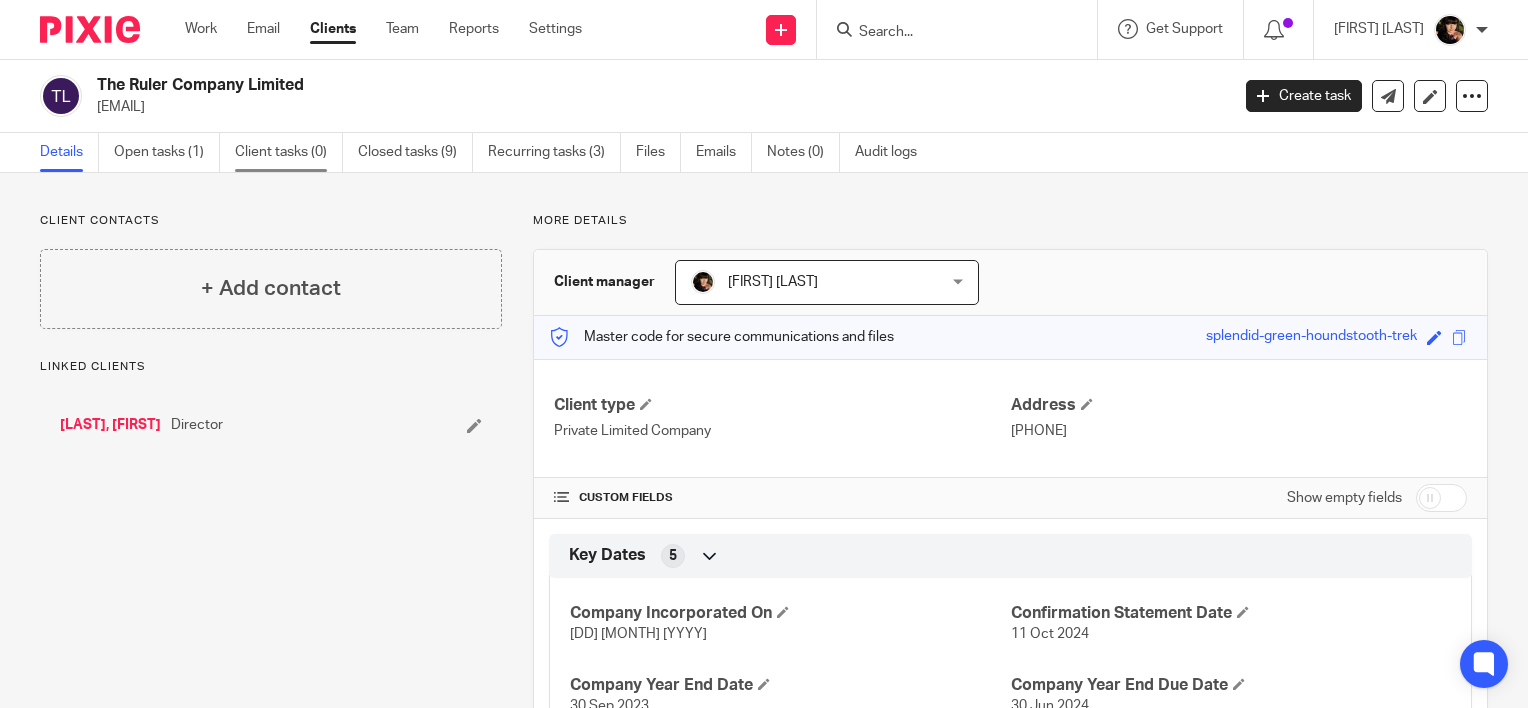 scroll, scrollTop: 0, scrollLeft: 0, axis: both 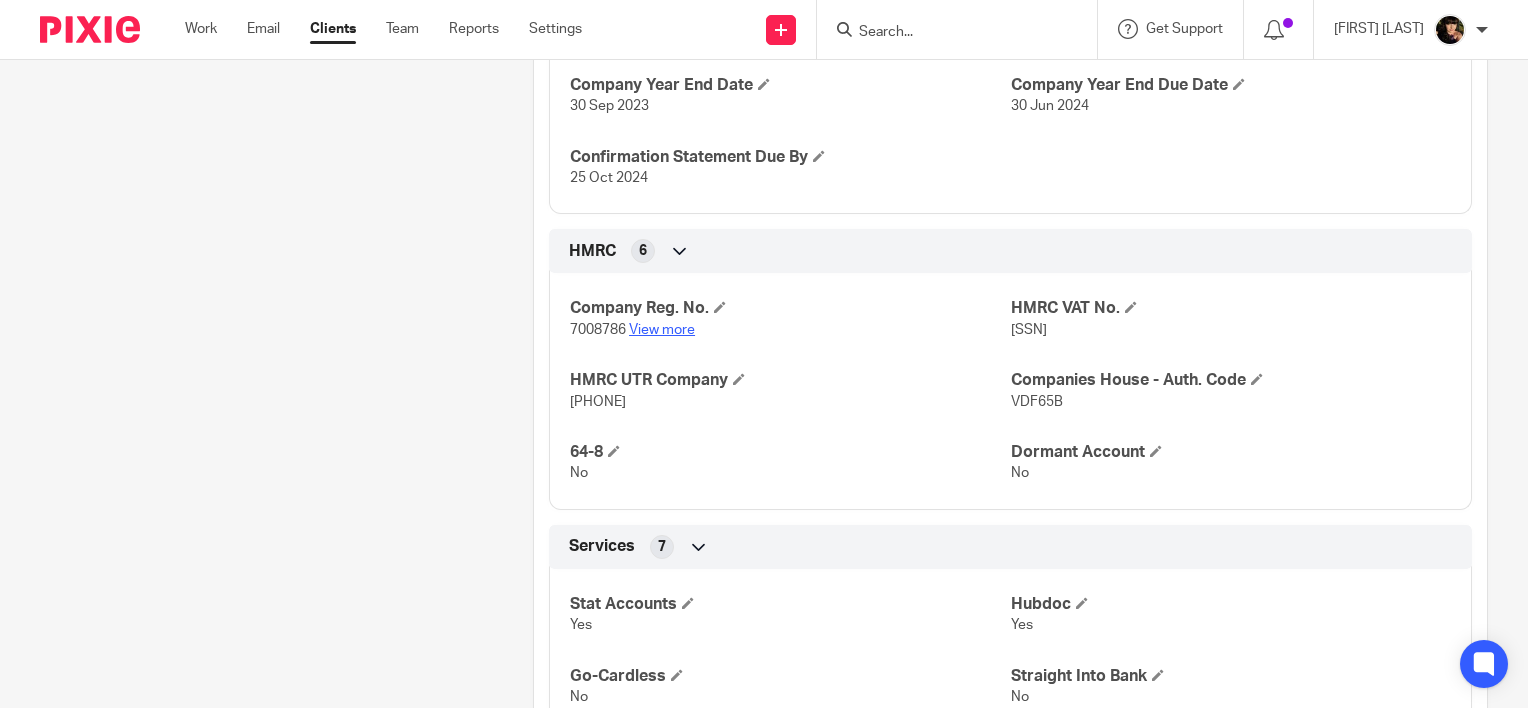 click on "View more" at bounding box center (662, 330) 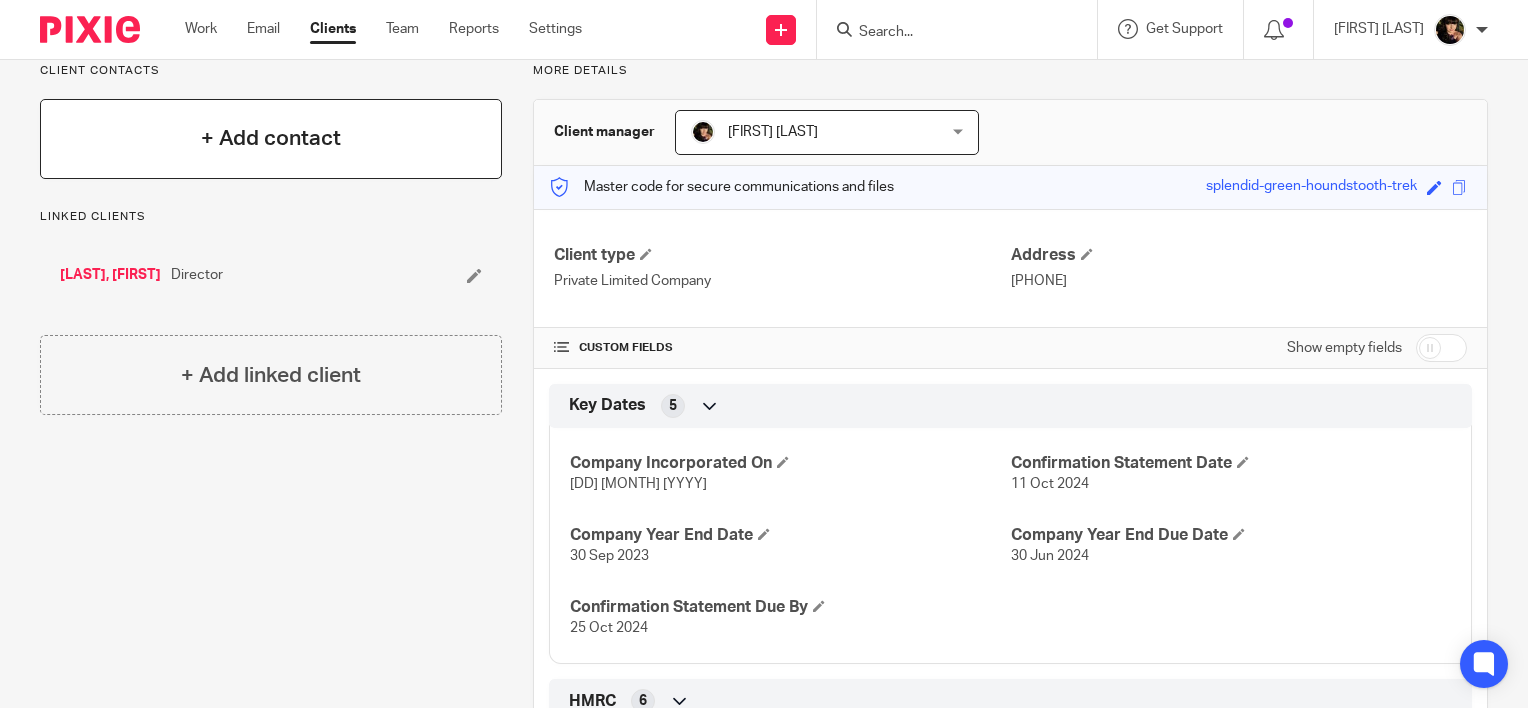 scroll, scrollTop: 0, scrollLeft: 0, axis: both 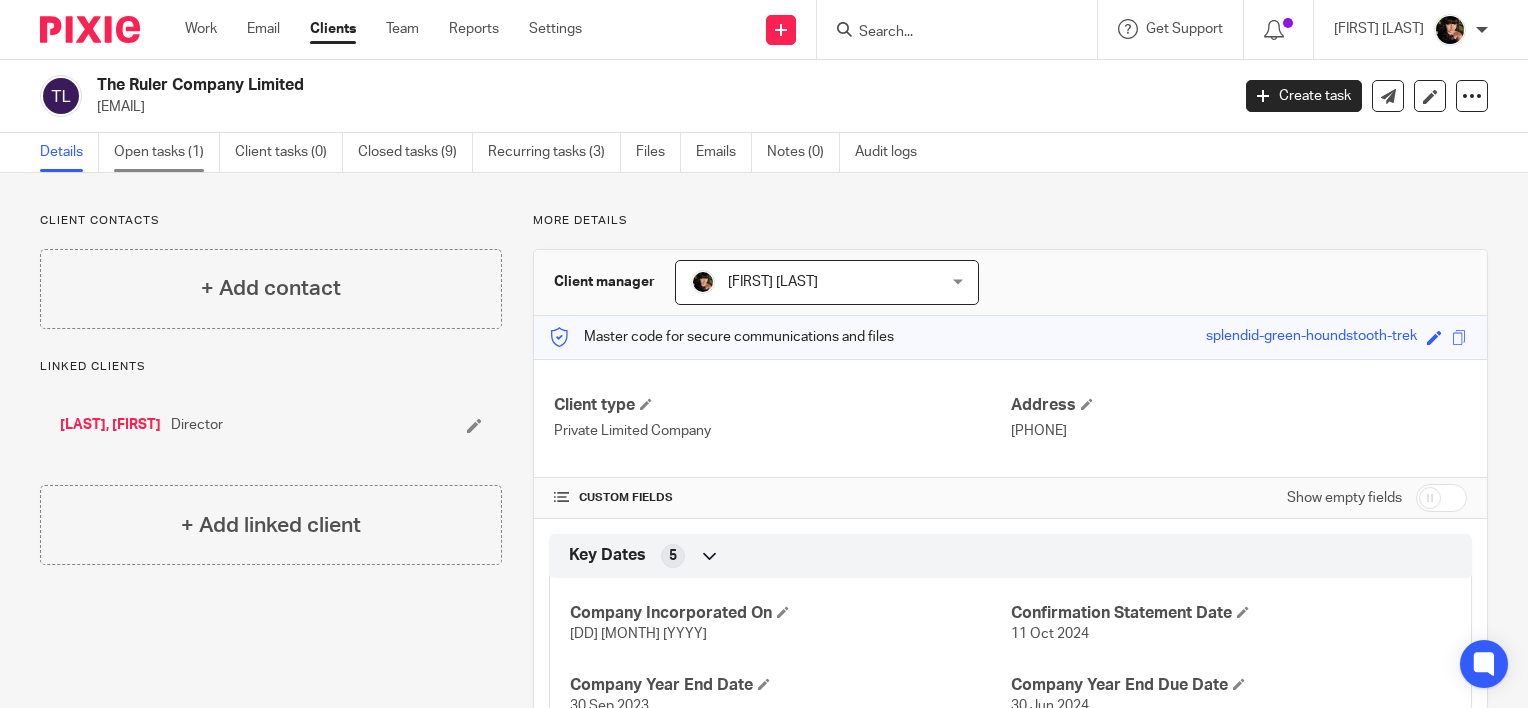 click on "Open tasks (1)" at bounding box center (167, 152) 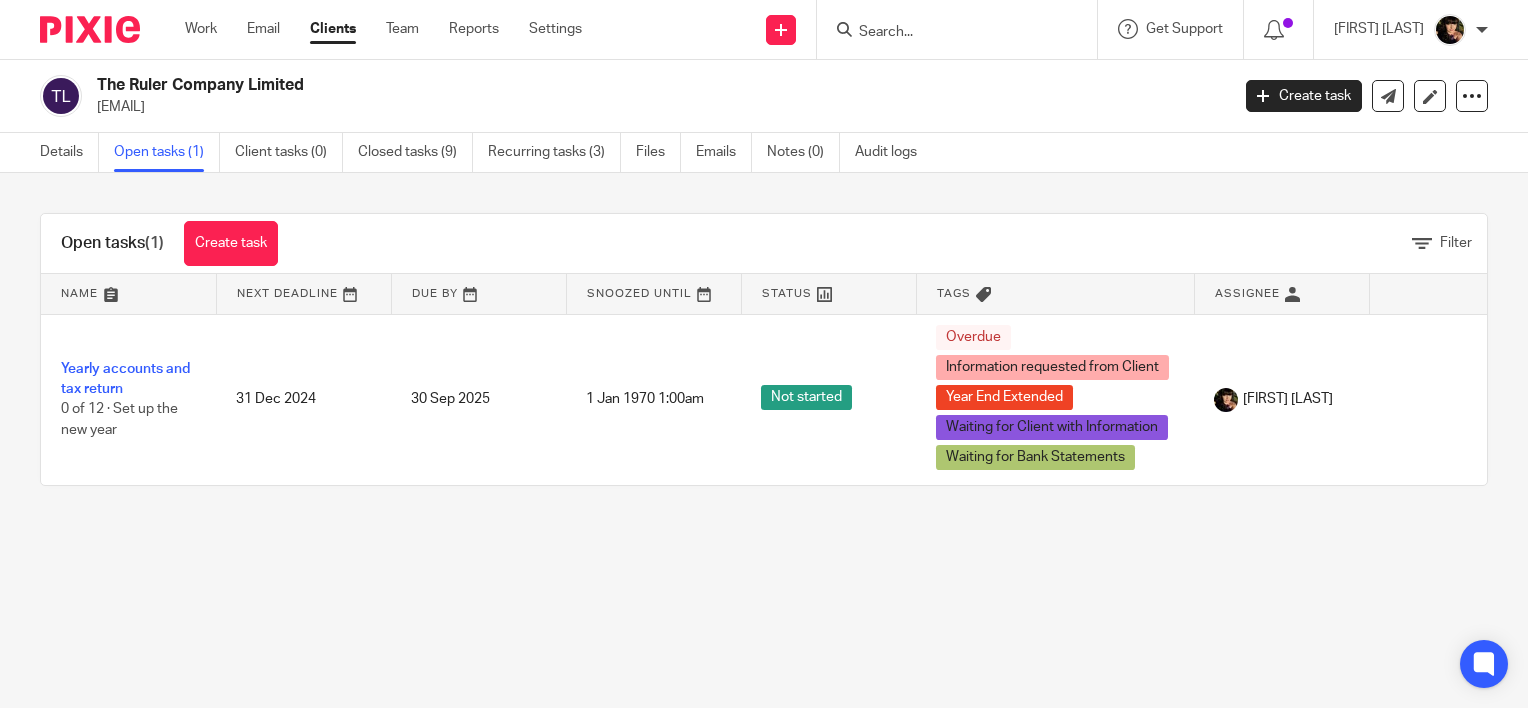 scroll, scrollTop: 0, scrollLeft: 0, axis: both 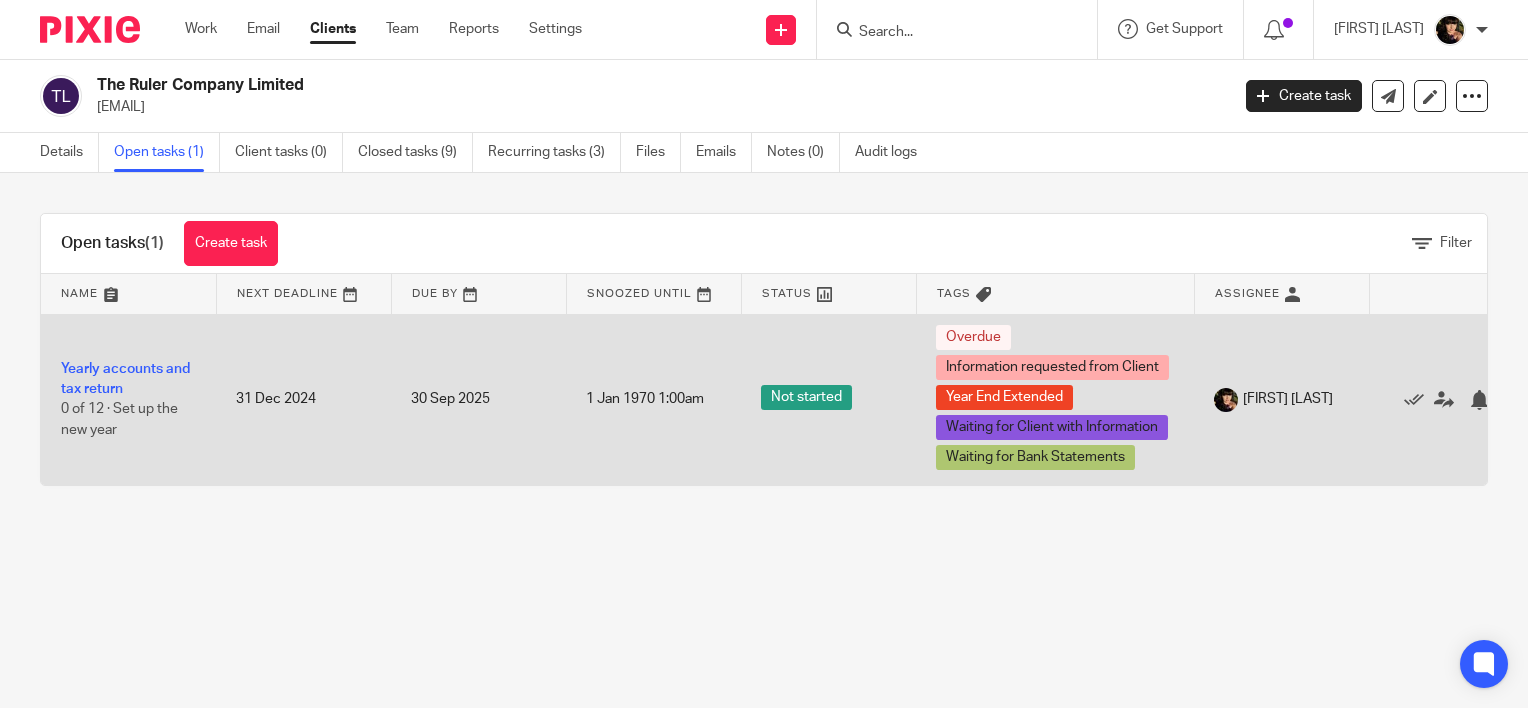 click on "Not started" at bounding box center [828, 399] 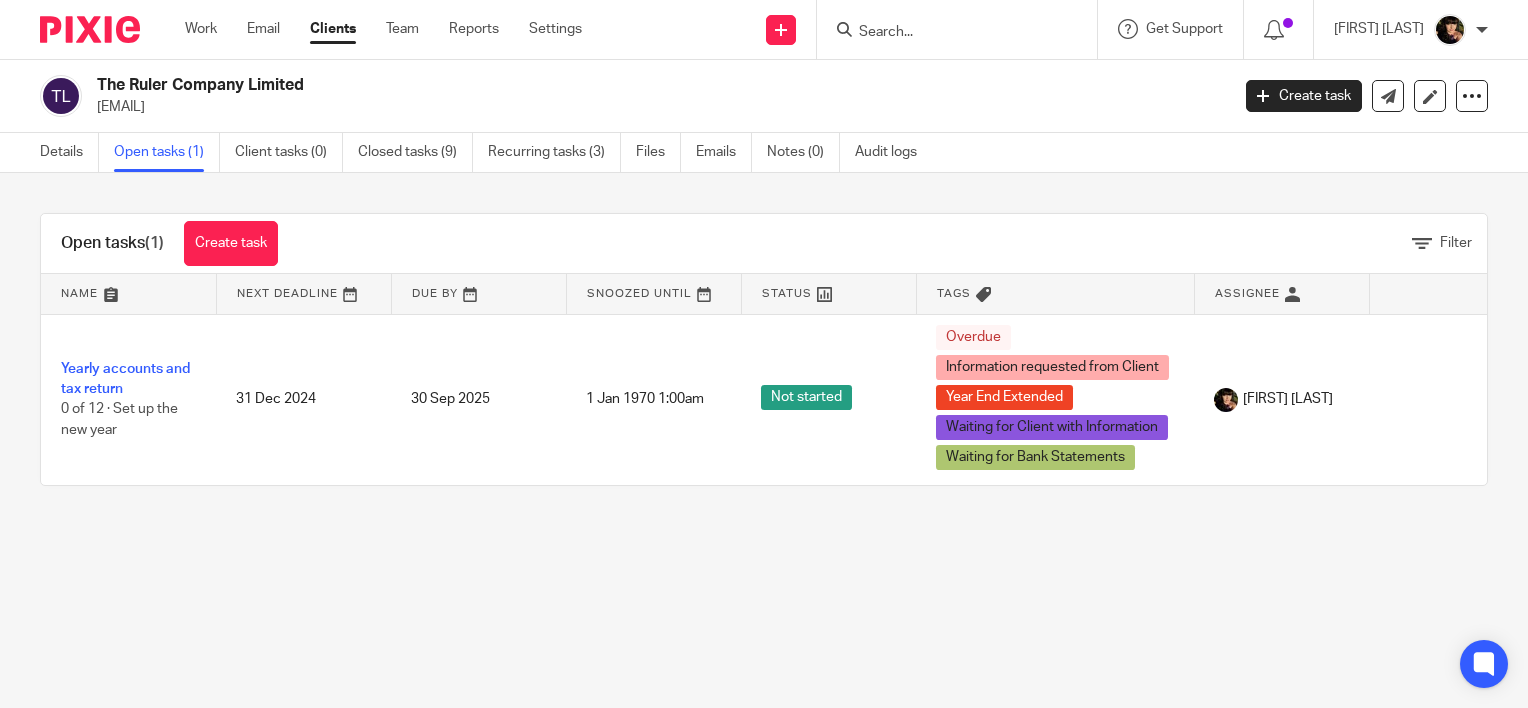 scroll, scrollTop: 0, scrollLeft: 0, axis: both 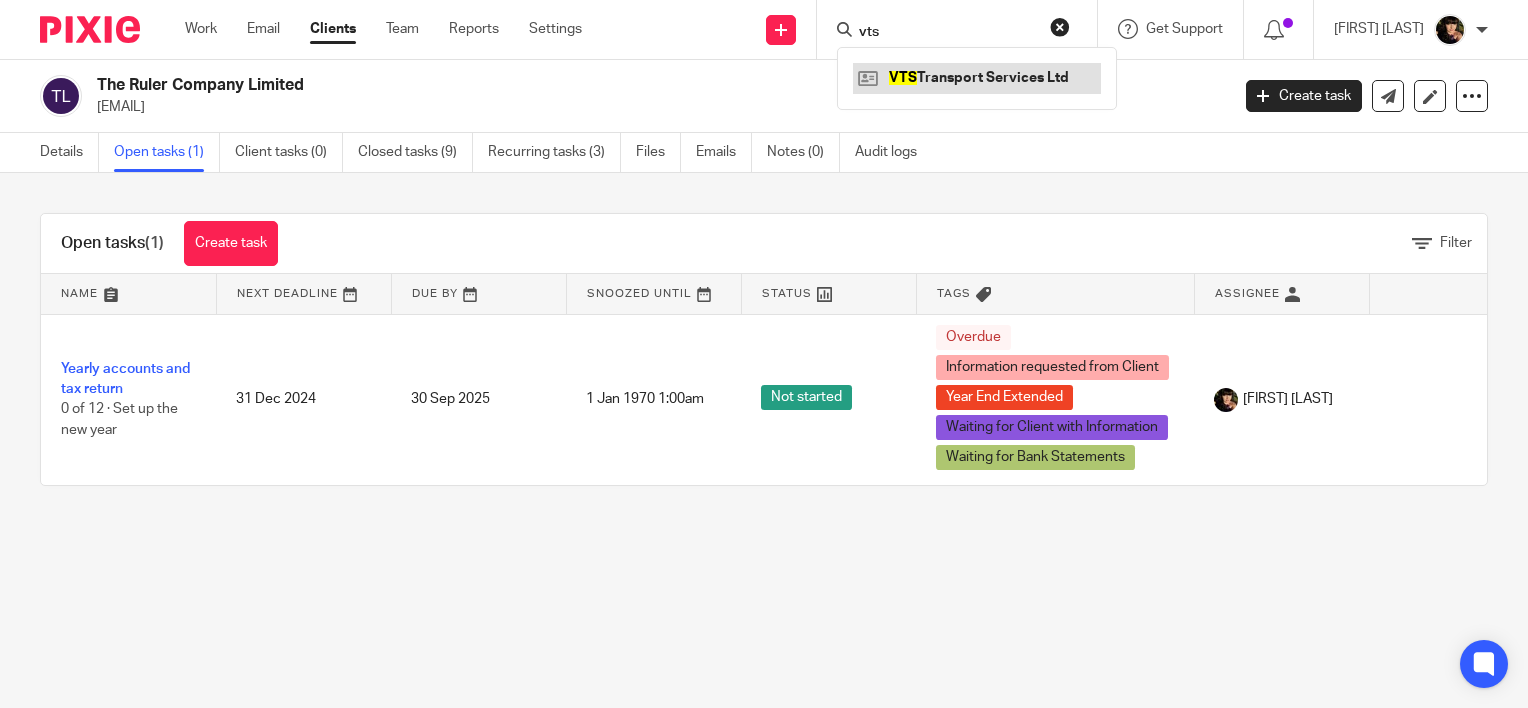 type on "vts" 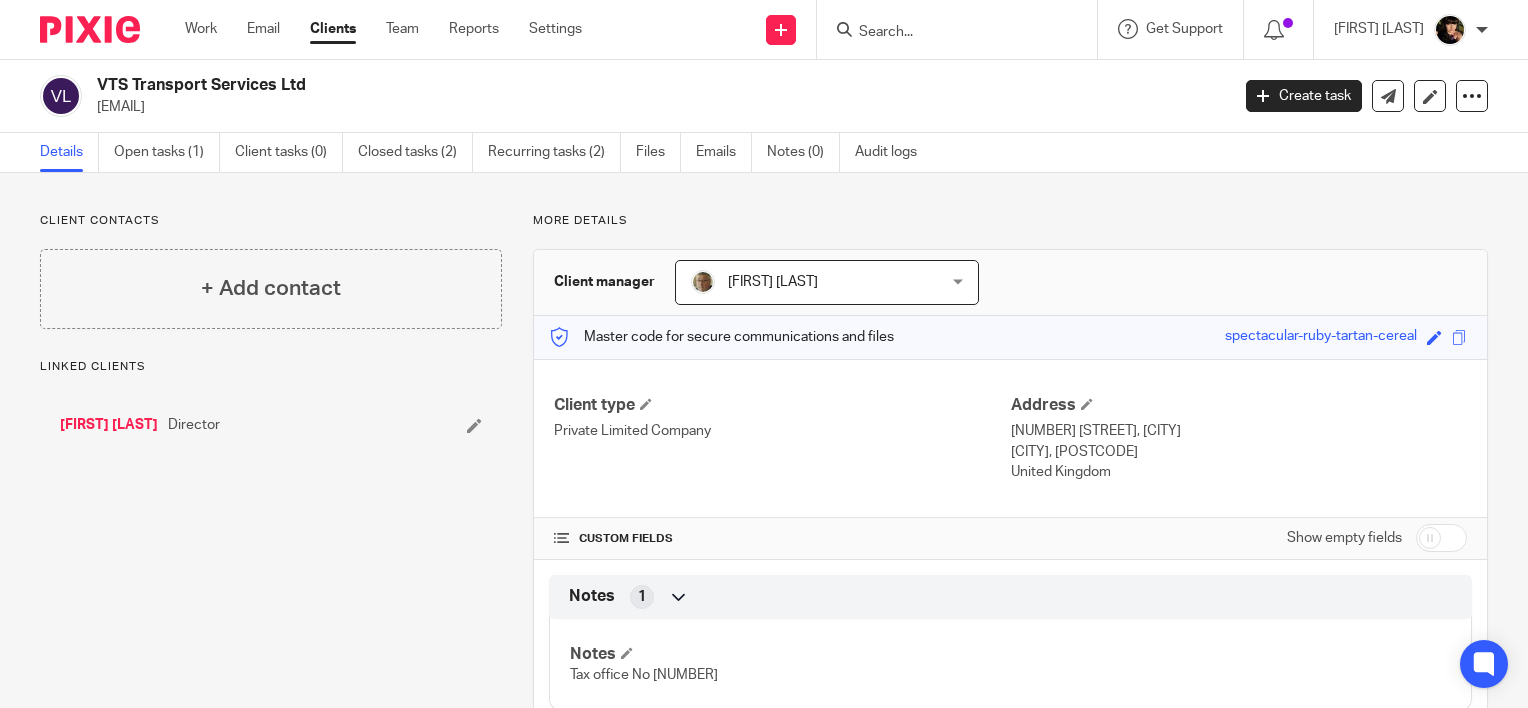scroll, scrollTop: 0, scrollLeft: 0, axis: both 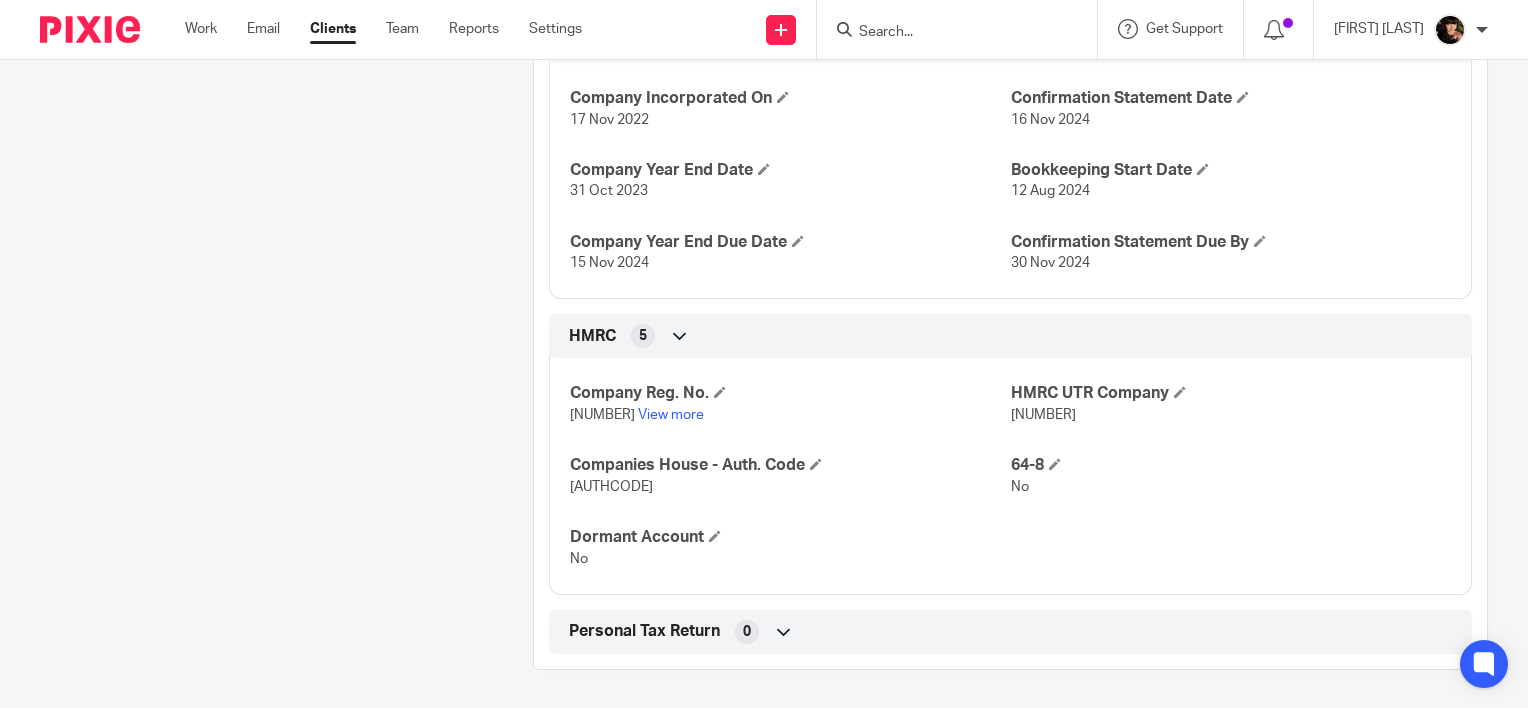 drag, startPoint x: 1084, startPoint y: 419, endPoint x: 1001, endPoint y: 415, distance: 83.09633 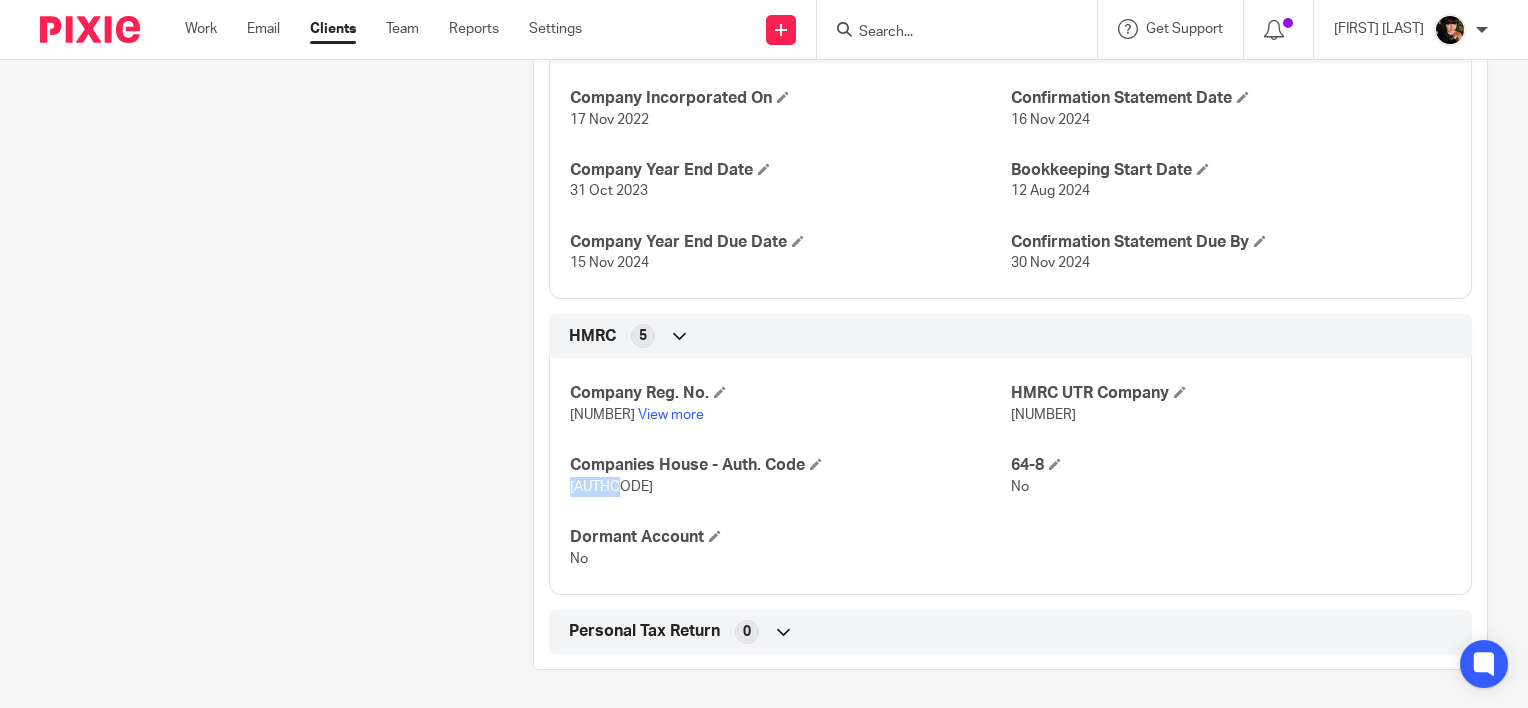 drag, startPoint x: 612, startPoint y: 486, endPoint x: 557, endPoint y: 486, distance: 55 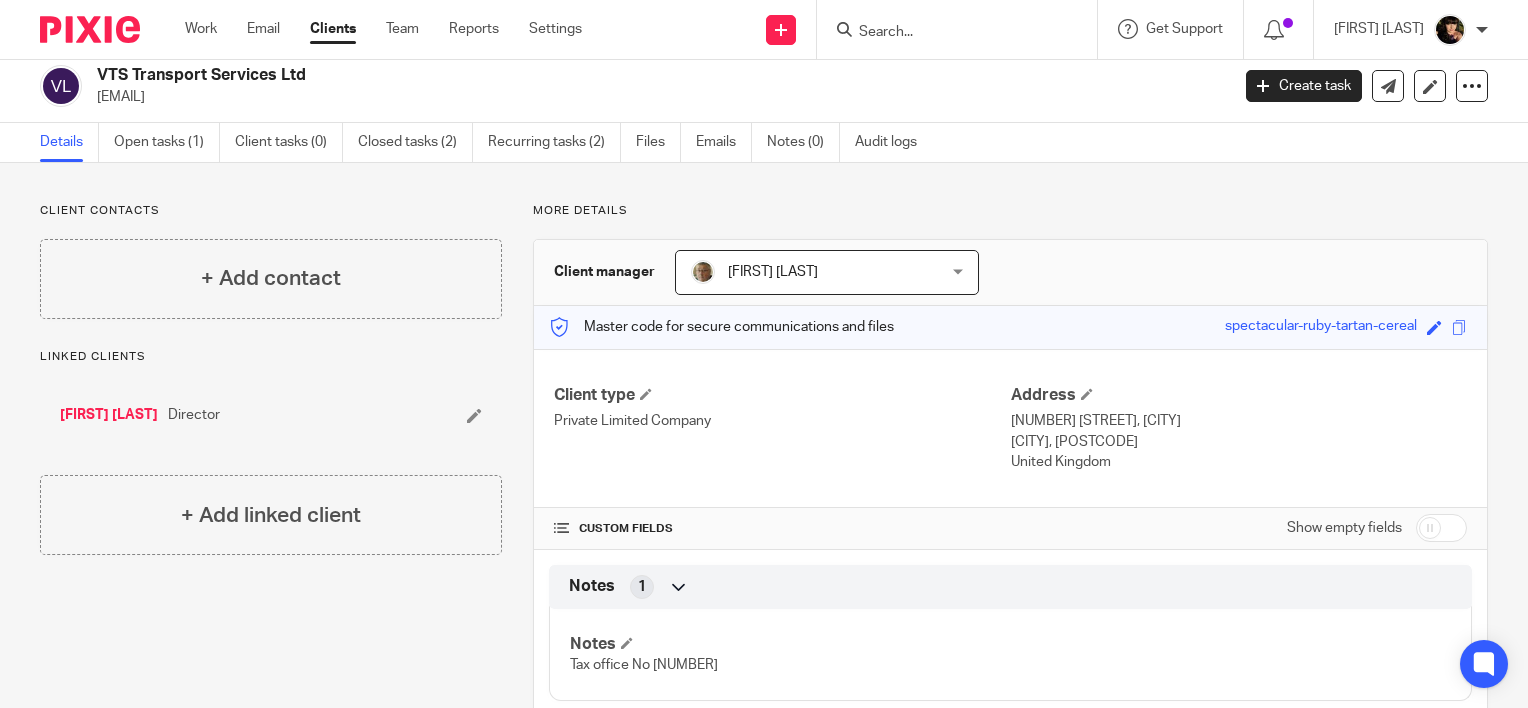 scroll, scrollTop: 0, scrollLeft: 0, axis: both 